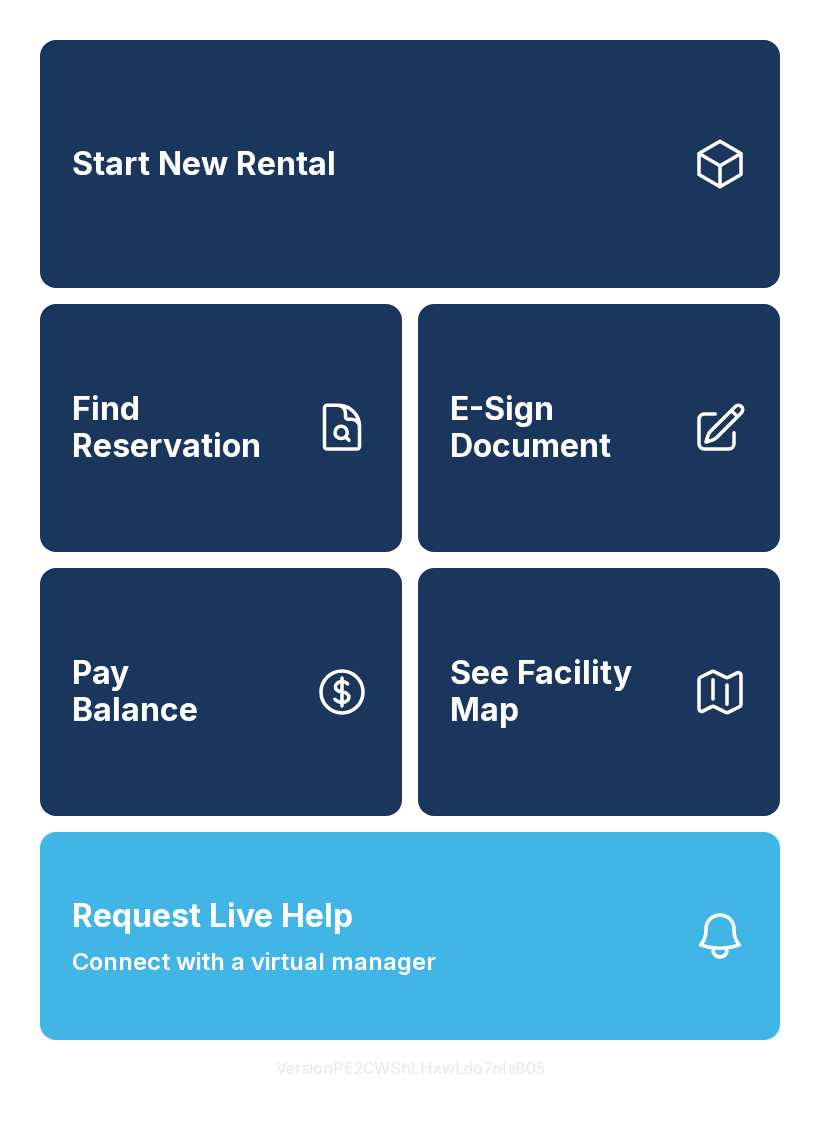 scroll, scrollTop: 0, scrollLeft: 0, axis: both 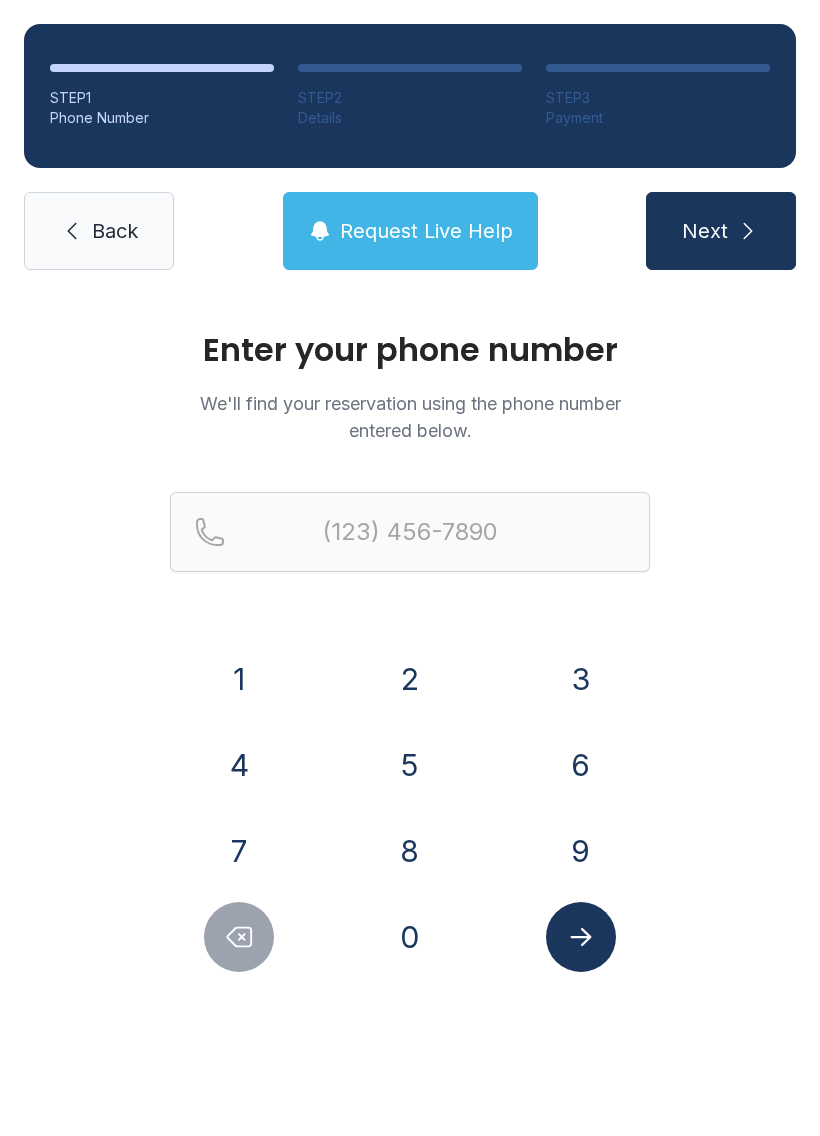 click on "8" at bounding box center [410, 851] 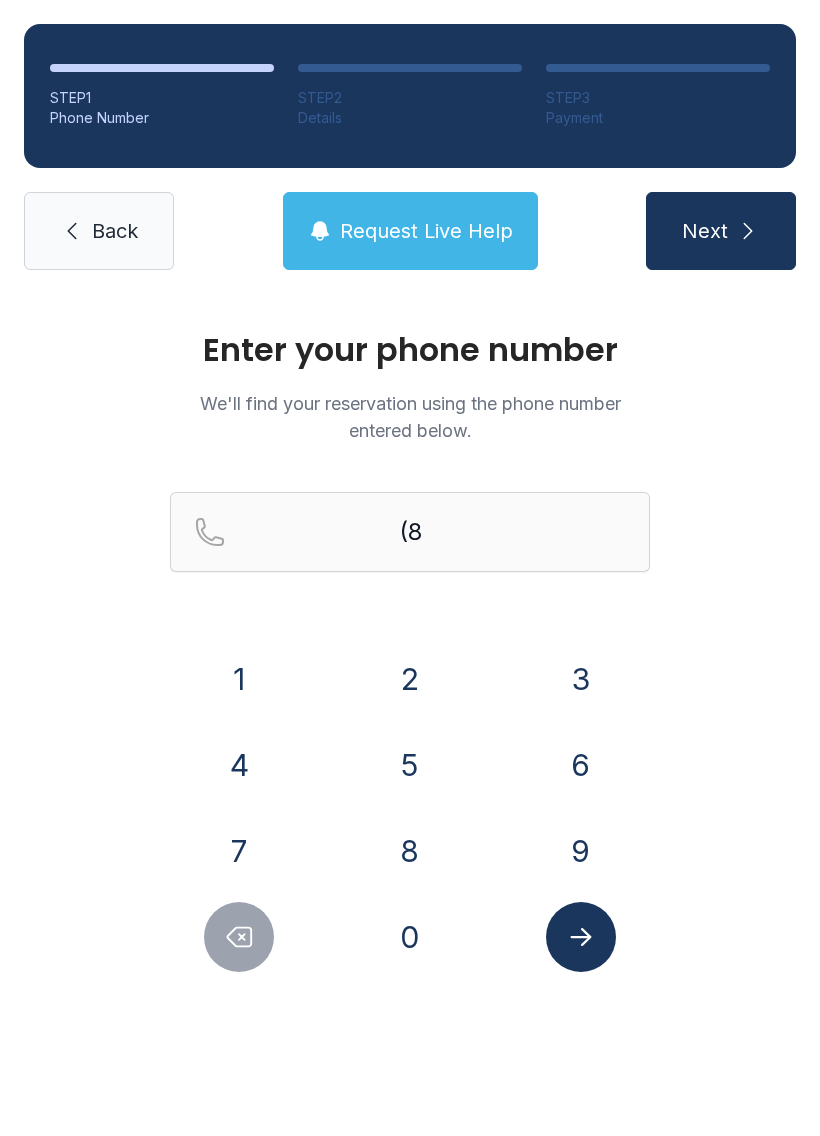 click on "1" at bounding box center [239, 679] 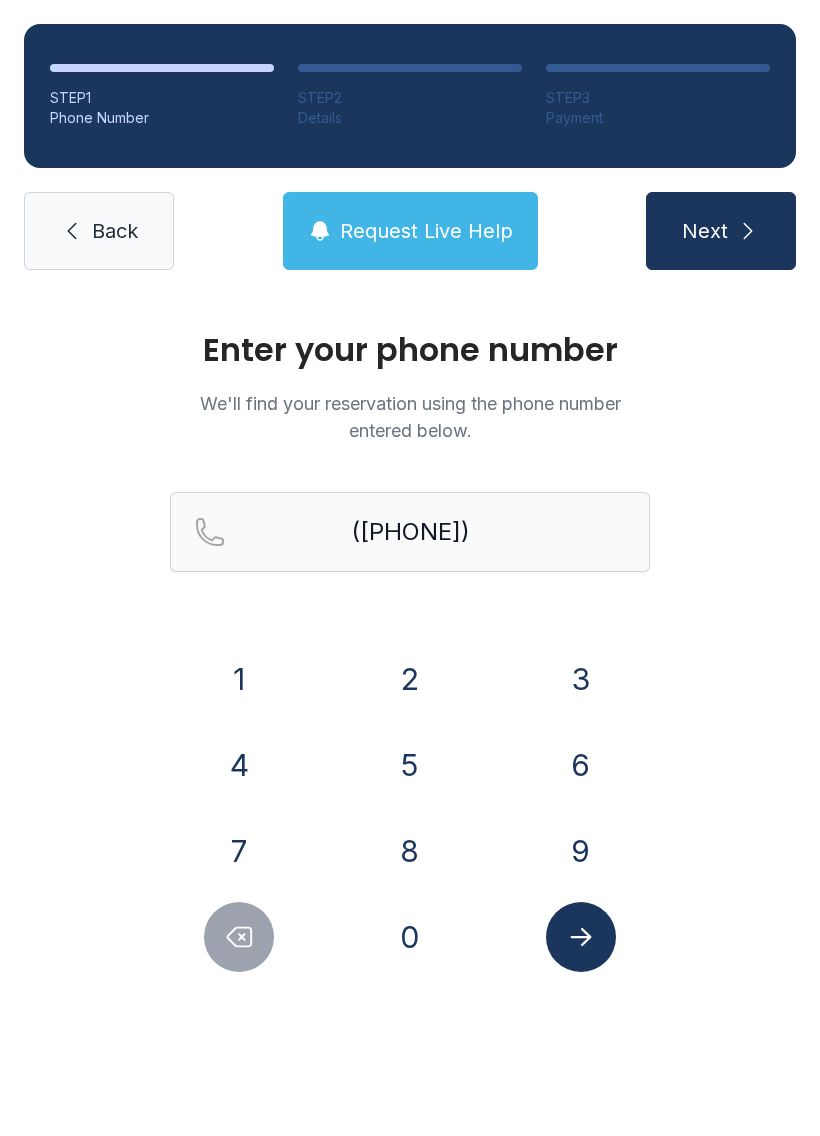 click on "3" at bounding box center [581, 679] 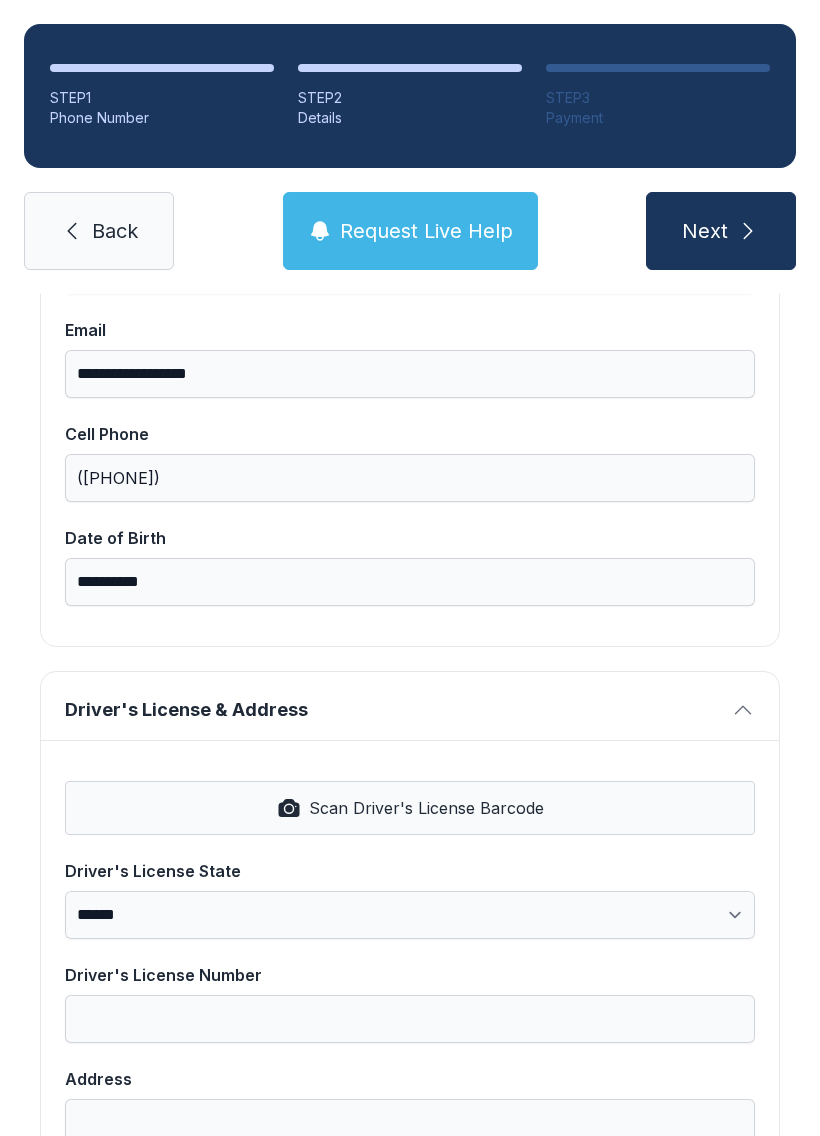 scroll, scrollTop: 410, scrollLeft: 0, axis: vertical 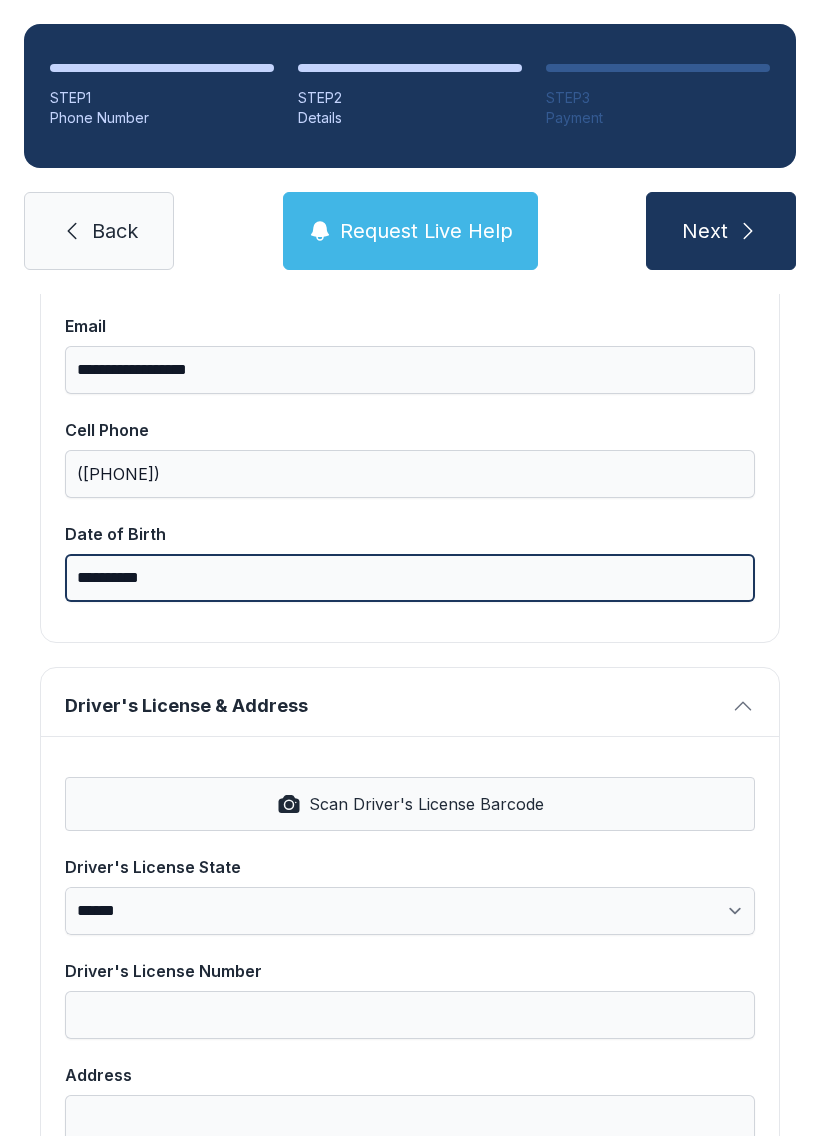 click on "**********" at bounding box center [410, 578] 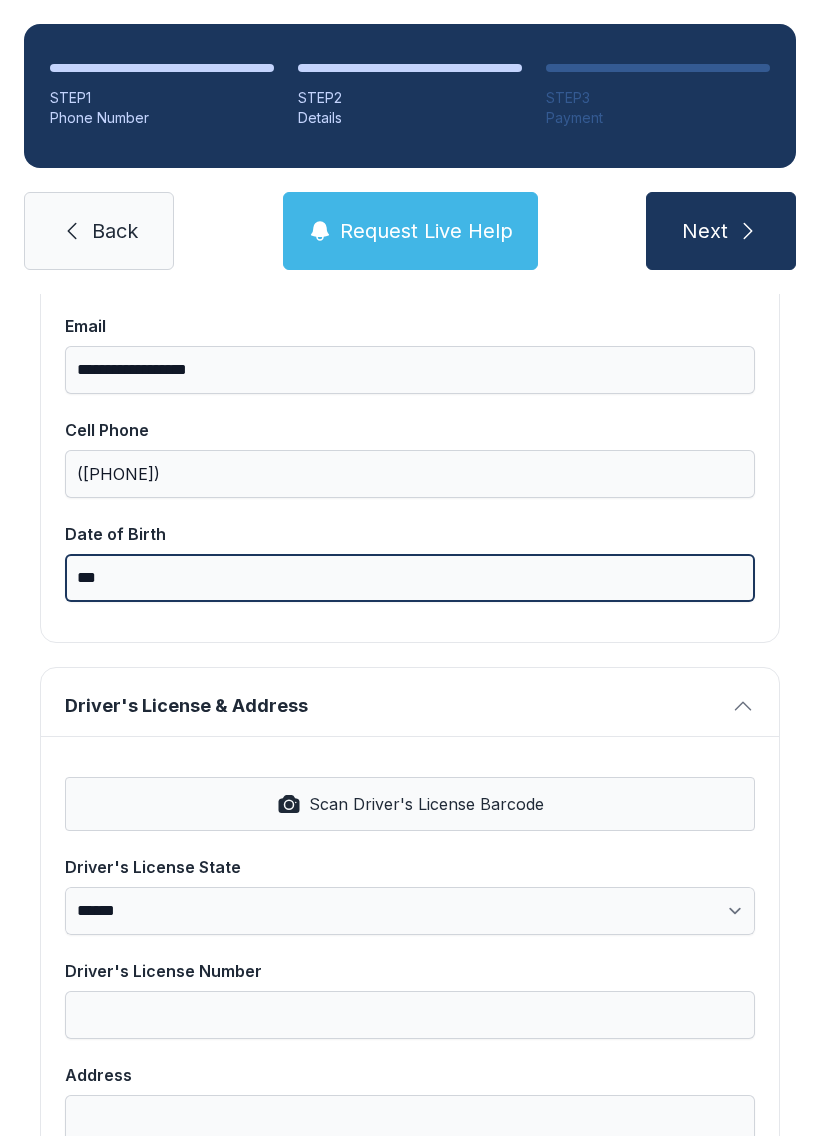 type on "*" 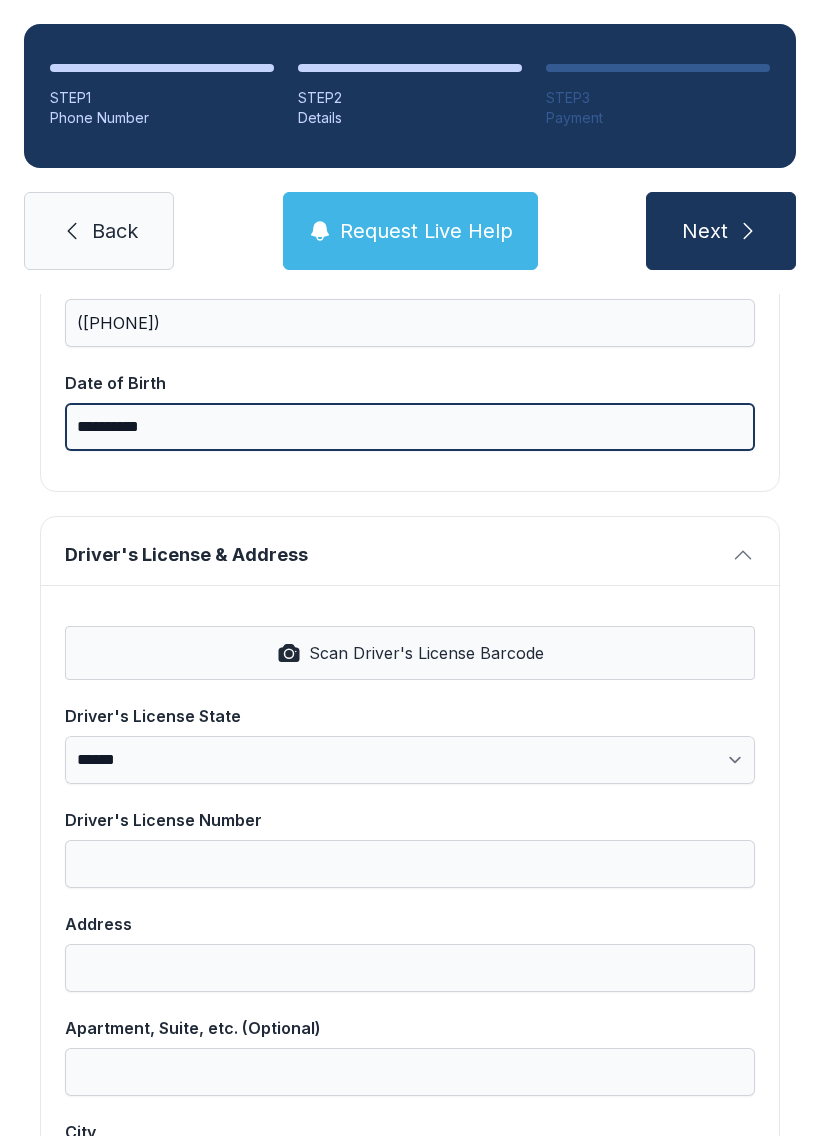 scroll, scrollTop: 559, scrollLeft: 0, axis: vertical 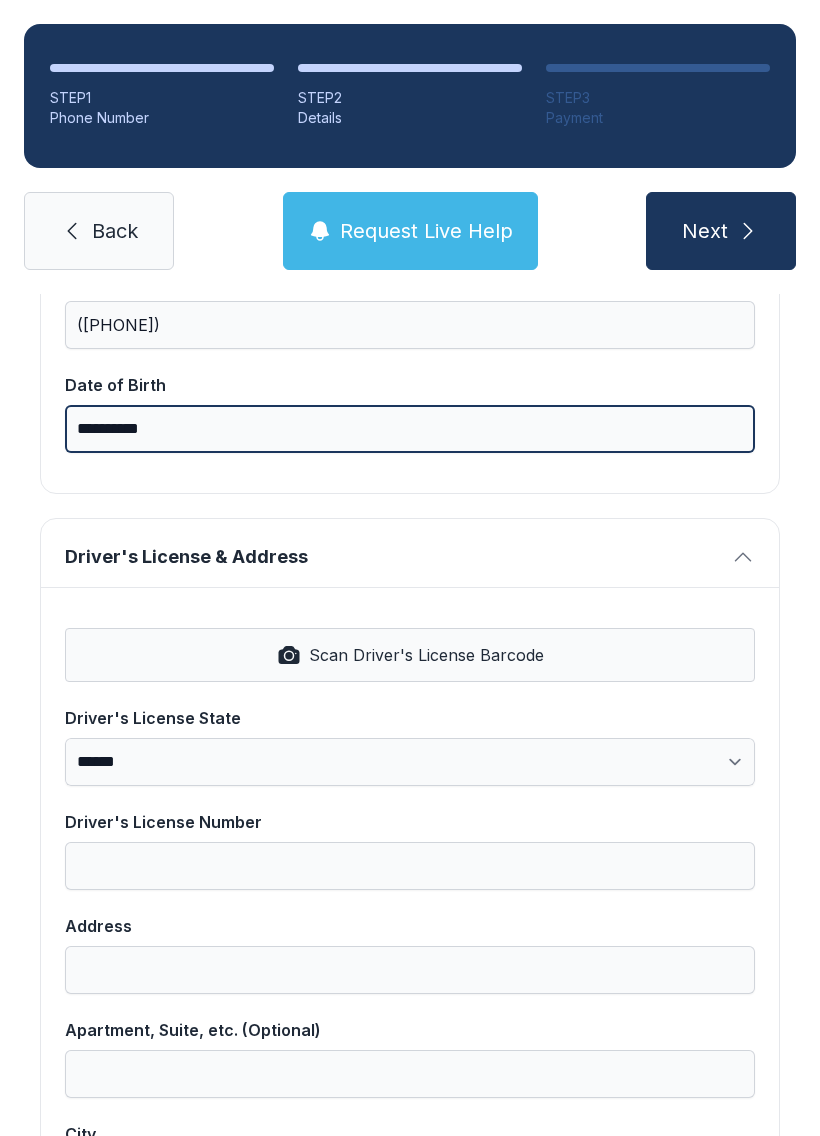 type on "**********" 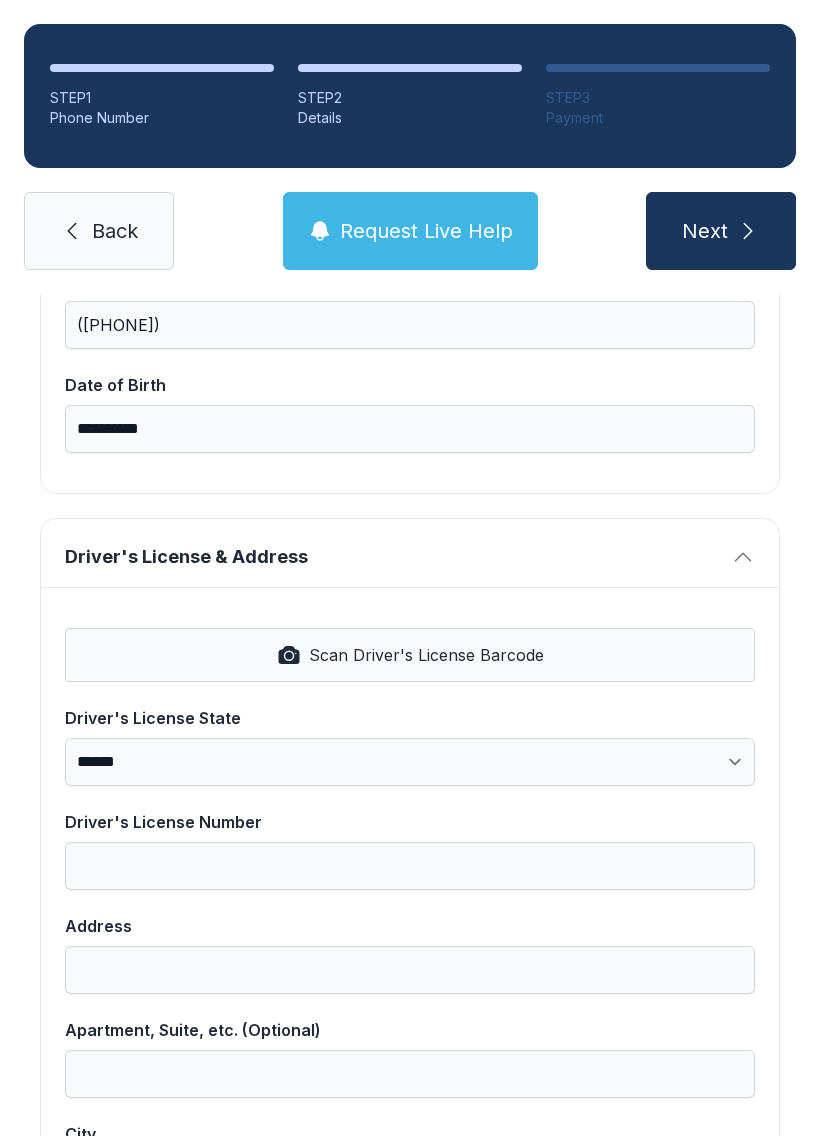 click on "Scan Driver's License Barcode" at bounding box center [426, 655] 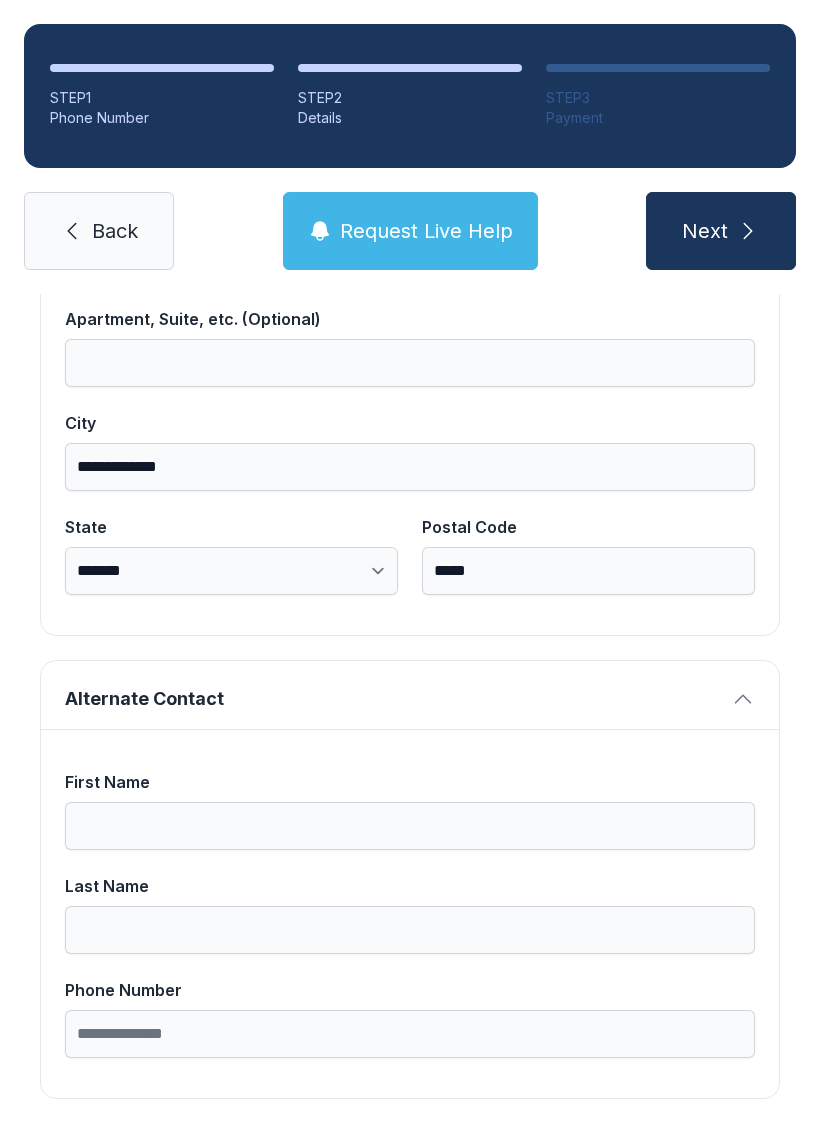 scroll, scrollTop: 1269, scrollLeft: 0, axis: vertical 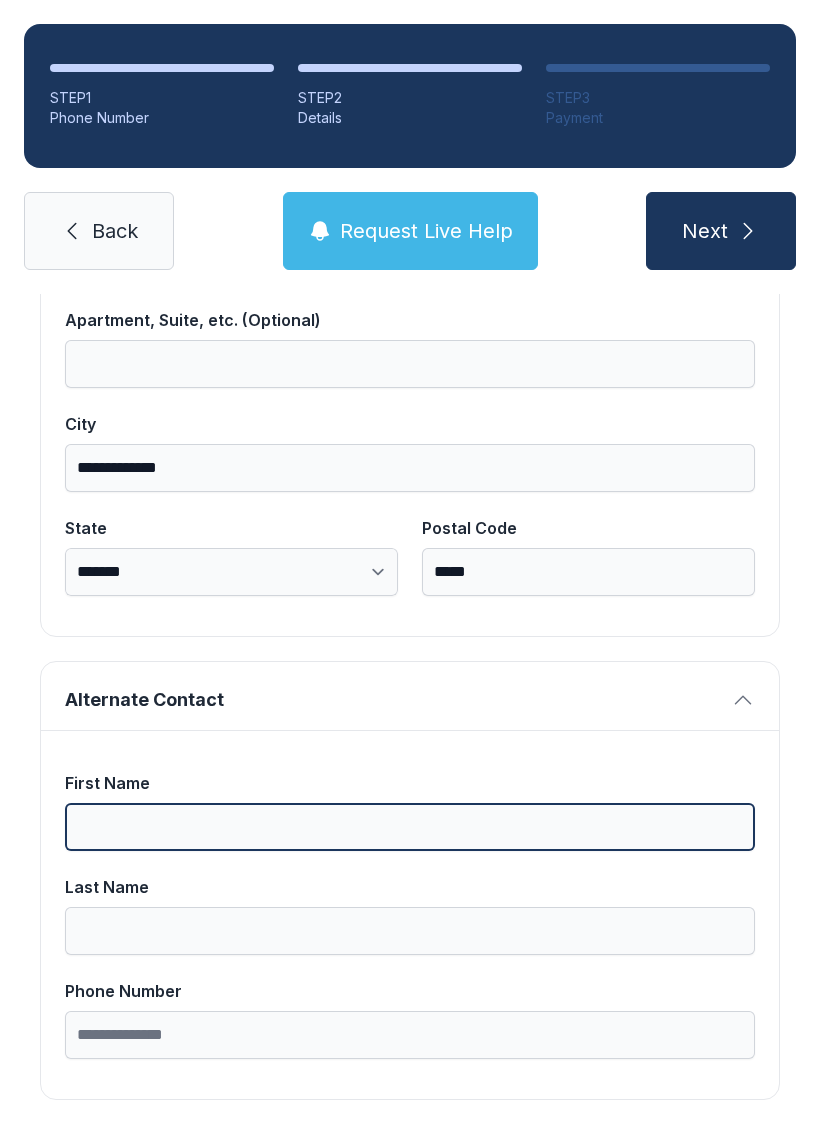 click on "First Name" at bounding box center (410, 827) 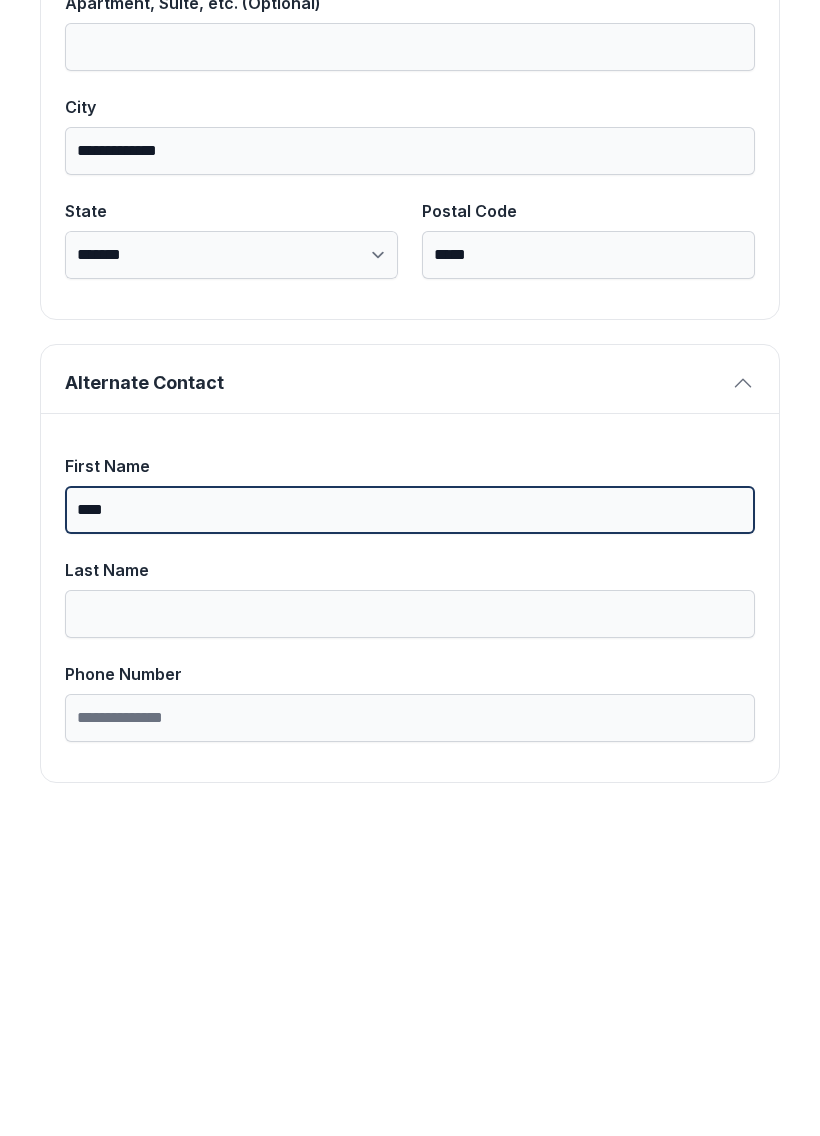 type on "****" 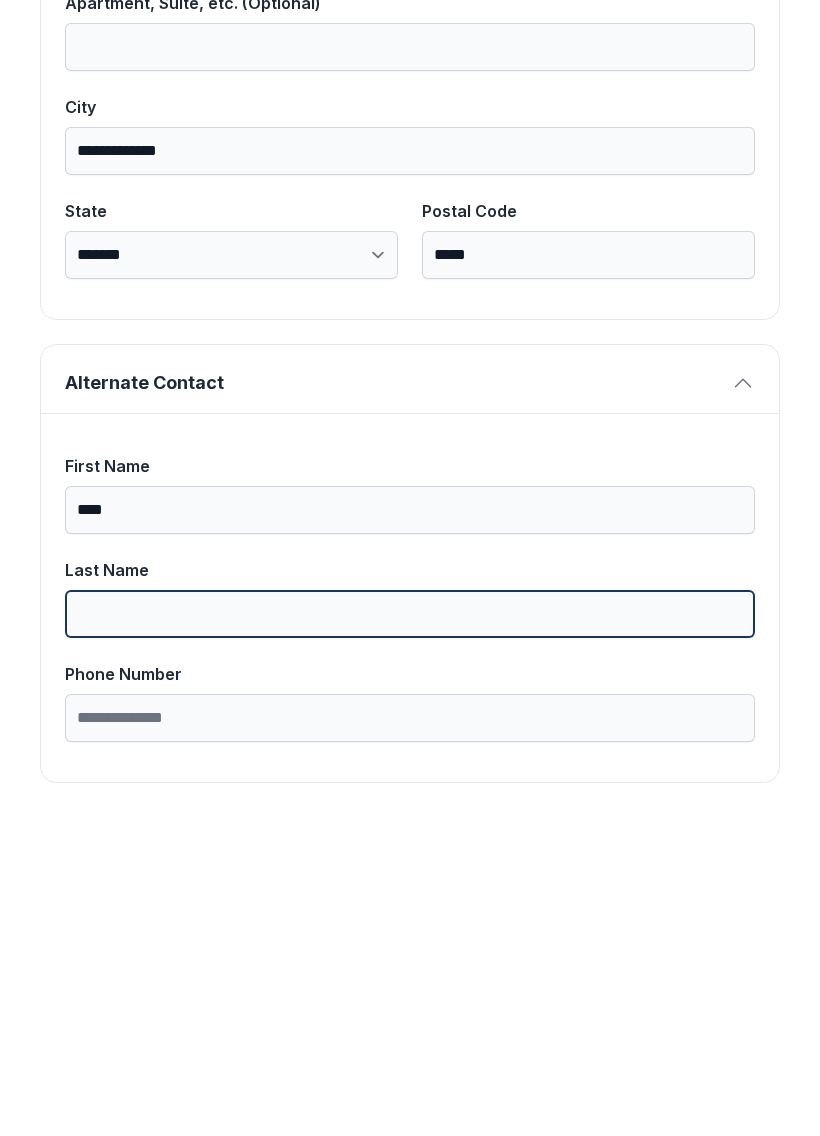 click on "Last Name" at bounding box center [410, 931] 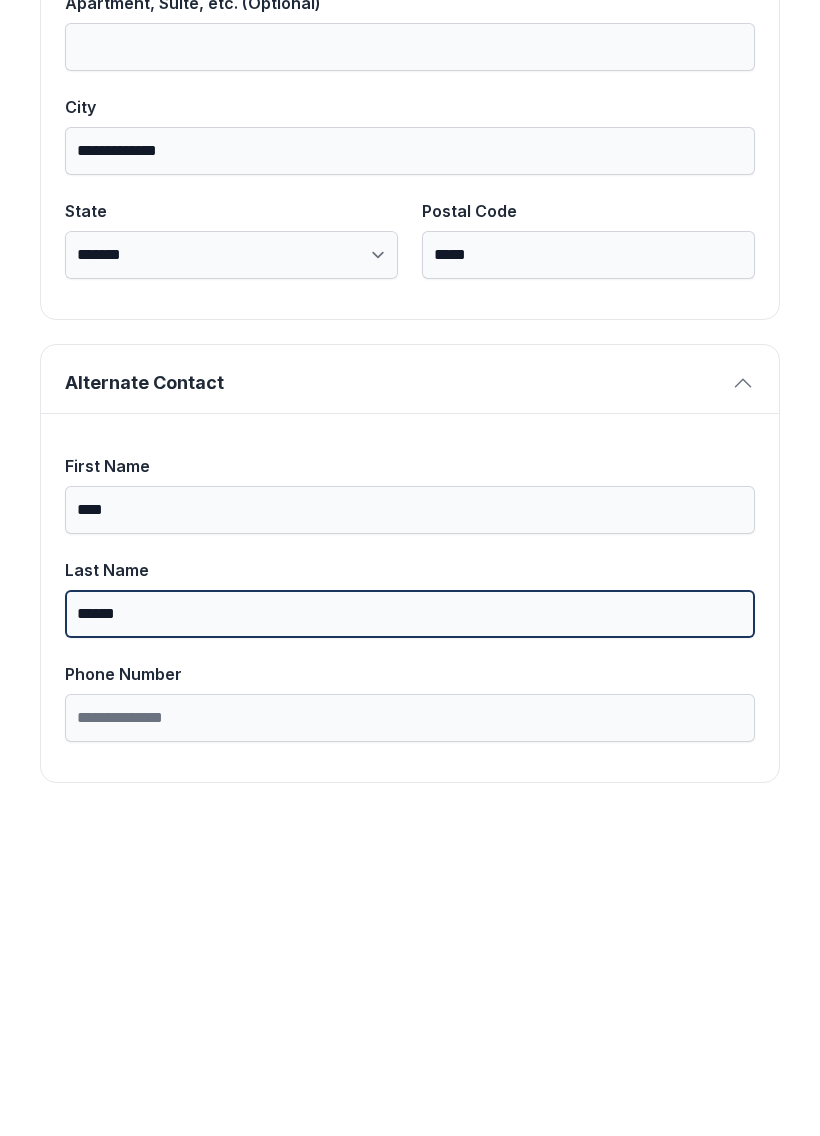 type on "******" 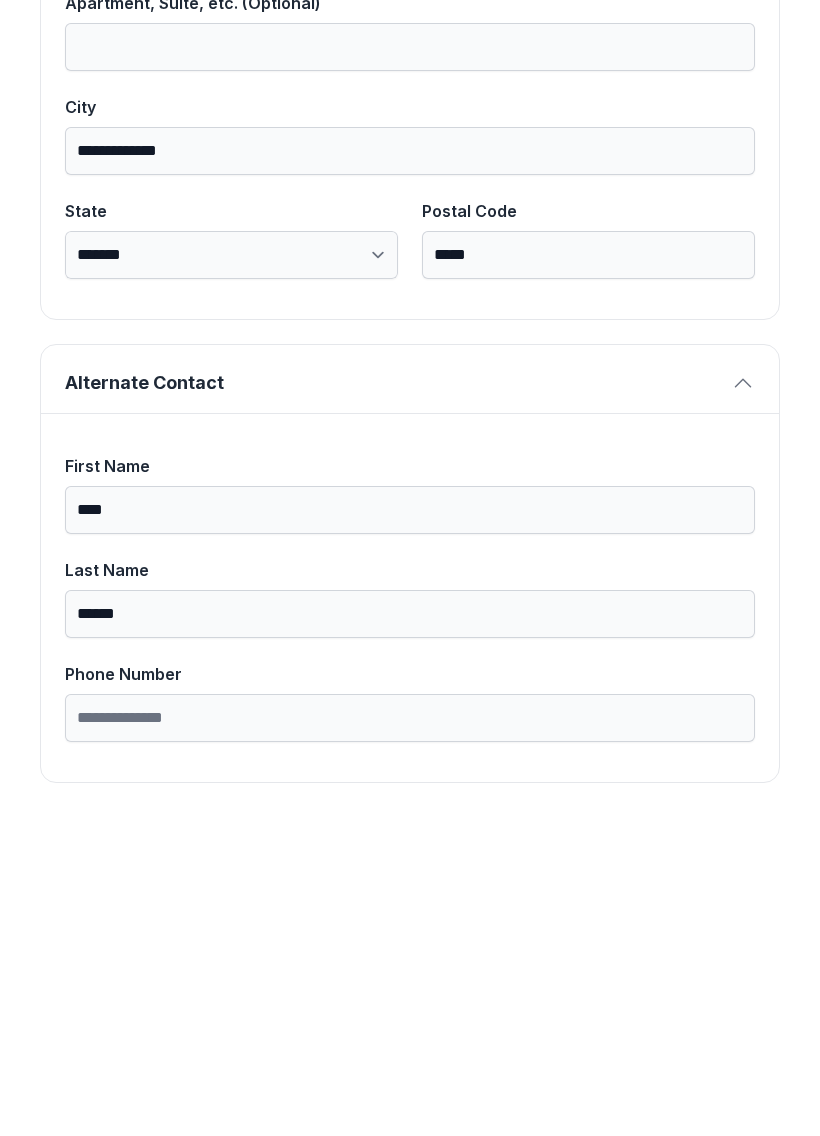 click on "Phone Number" at bounding box center (410, 1019) 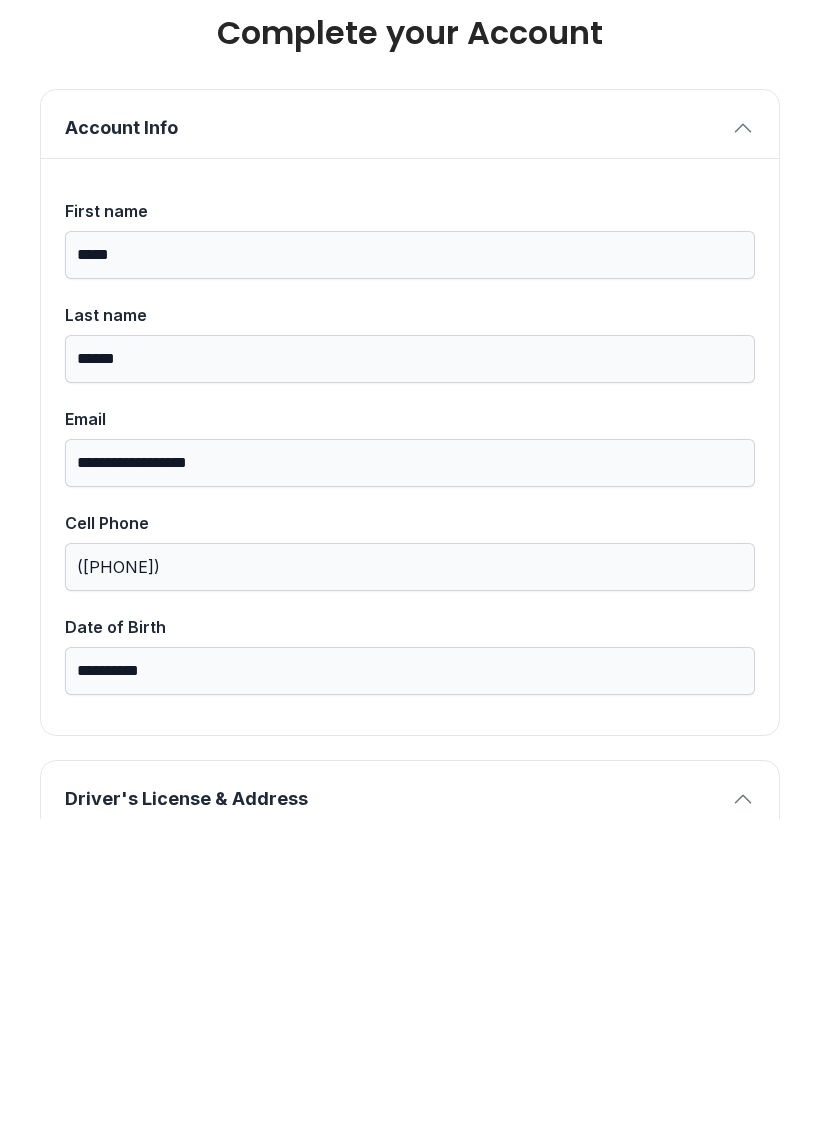 scroll, scrollTop: 0, scrollLeft: 0, axis: both 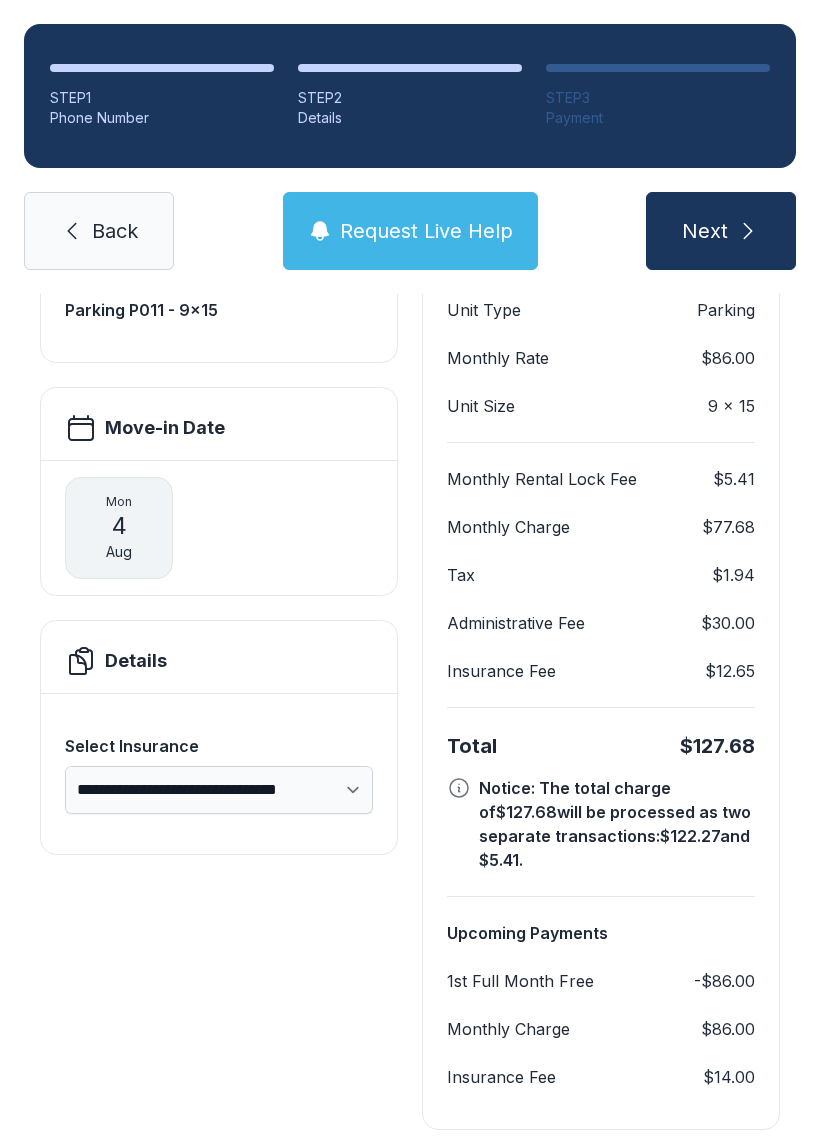 click on "Request Live Help" at bounding box center [426, 231] 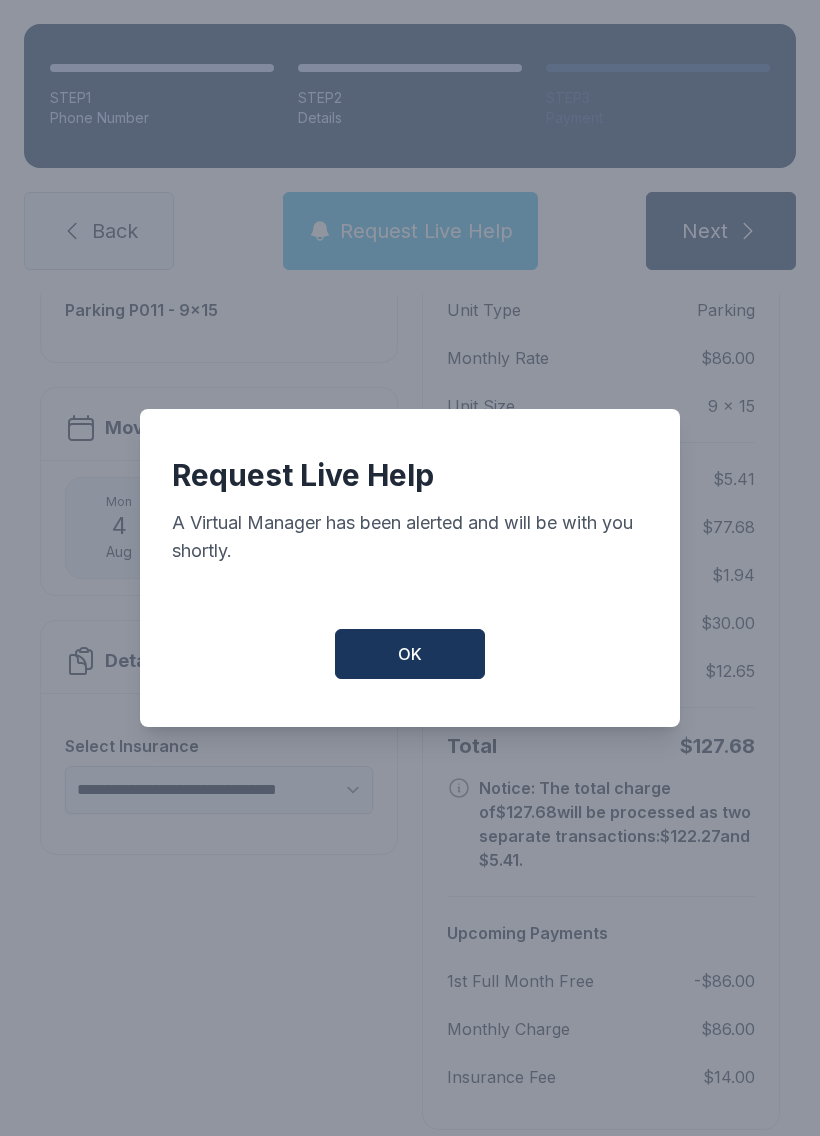 click on "OK" at bounding box center (410, 654) 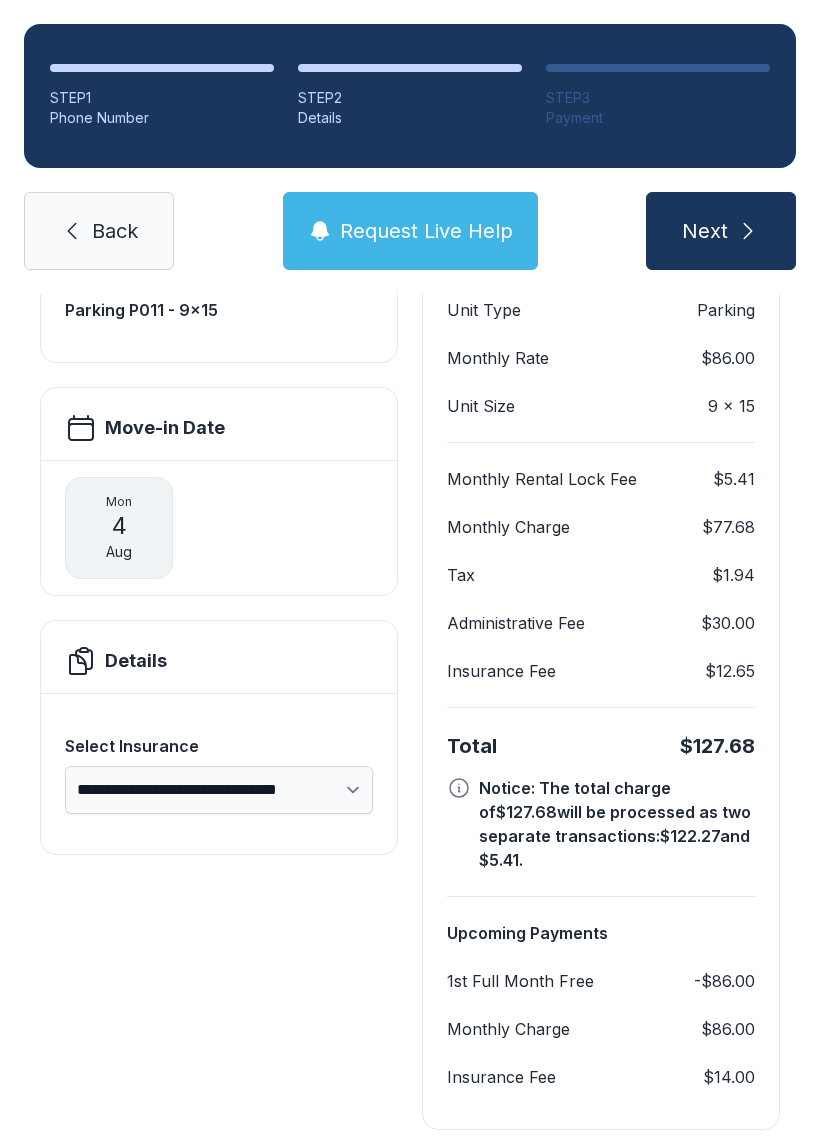 click on "Request Live Help" at bounding box center [426, 231] 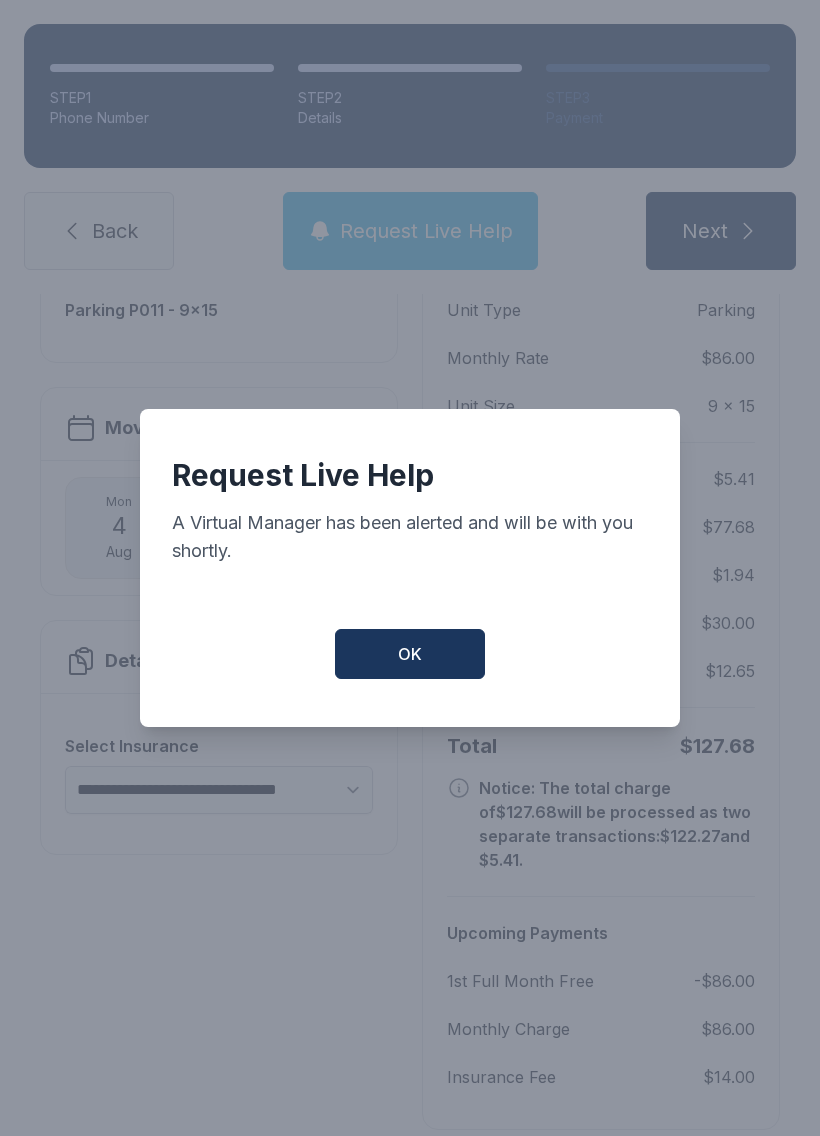 click on "OK" at bounding box center [410, 654] 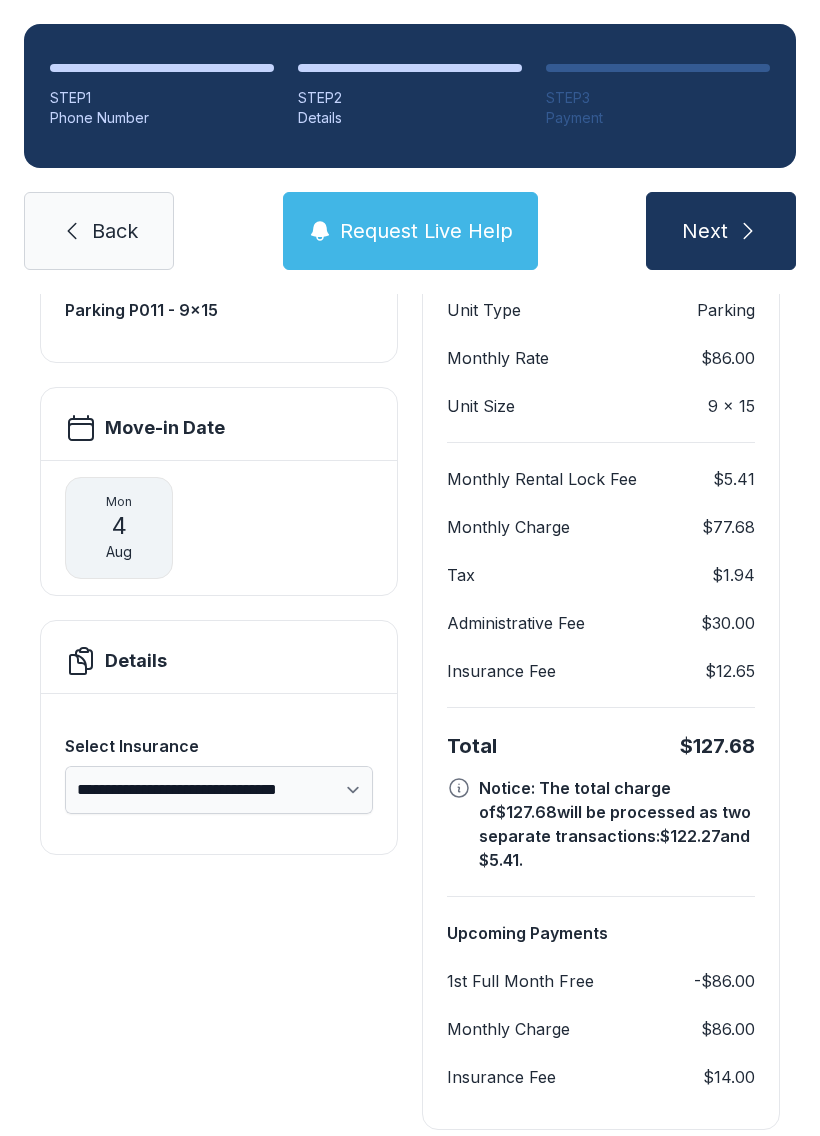 click on "Back" at bounding box center [99, 231] 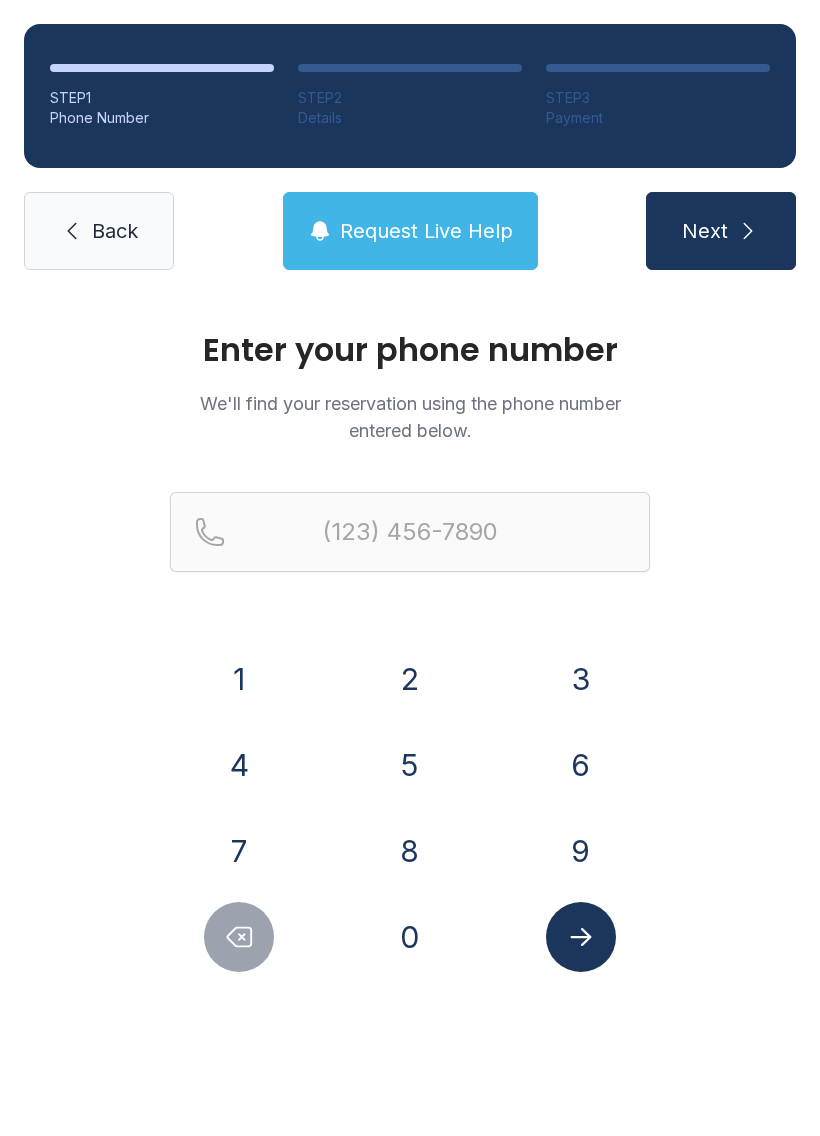 scroll, scrollTop: 0, scrollLeft: 0, axis: both 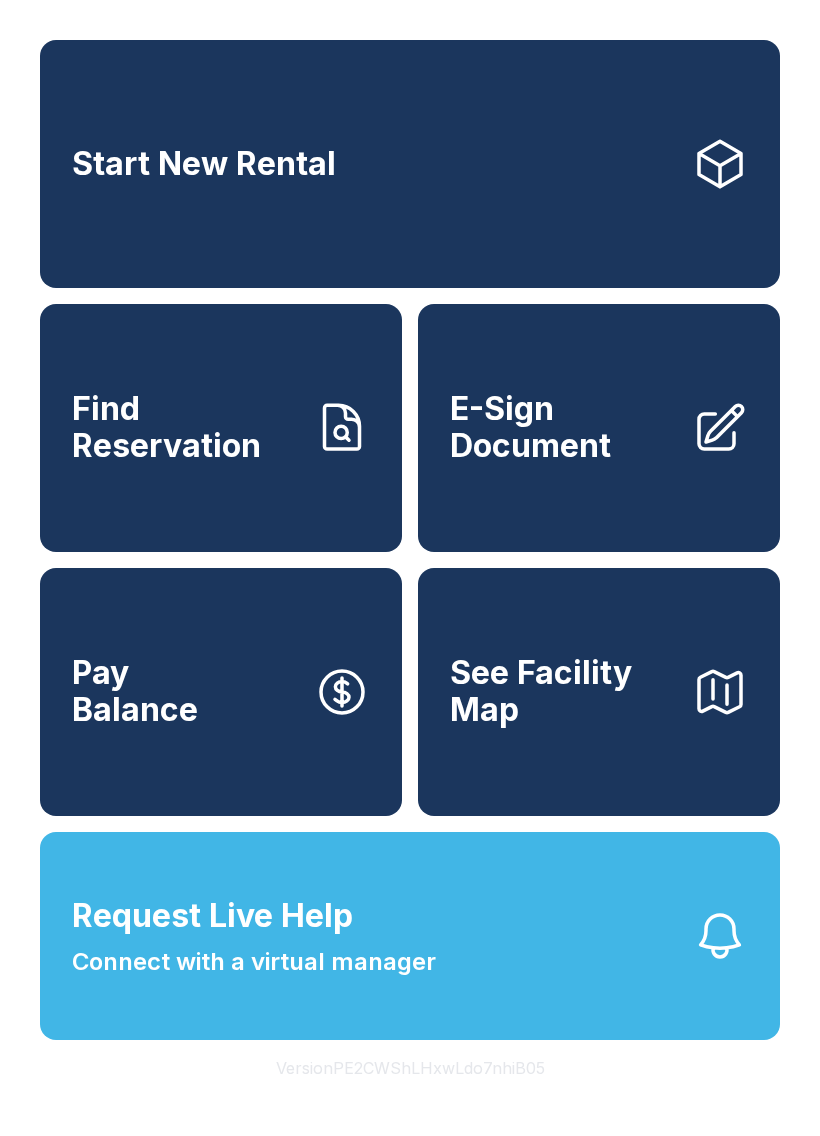 click on "E-Sign Document" at bounding box center (563, 427) 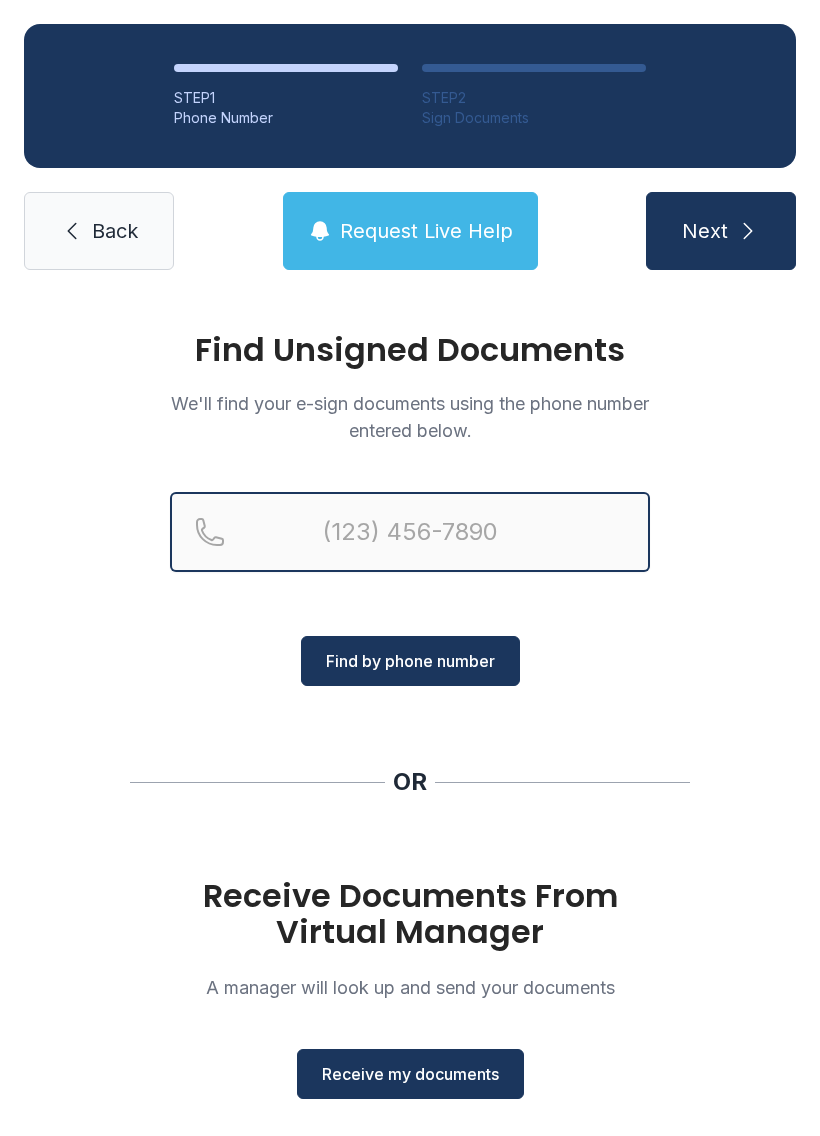 click at bounding box center (410, 532) 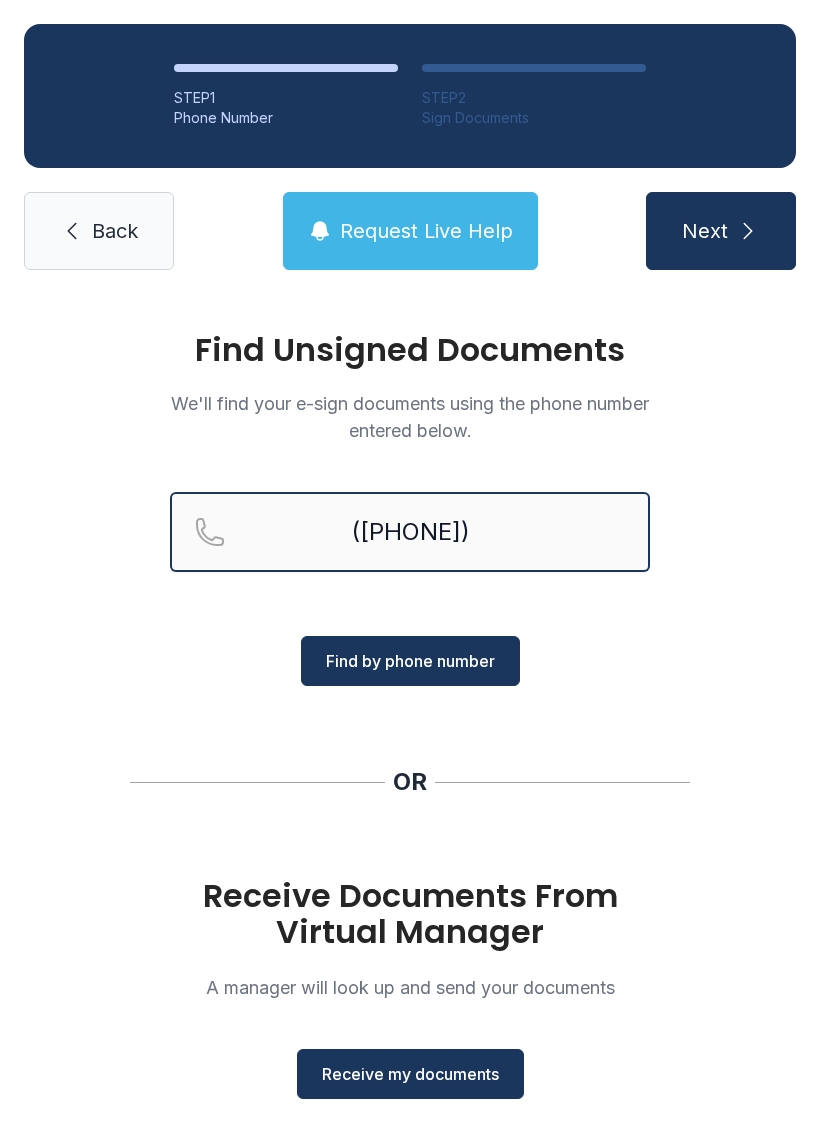 type on "([PHONE])" 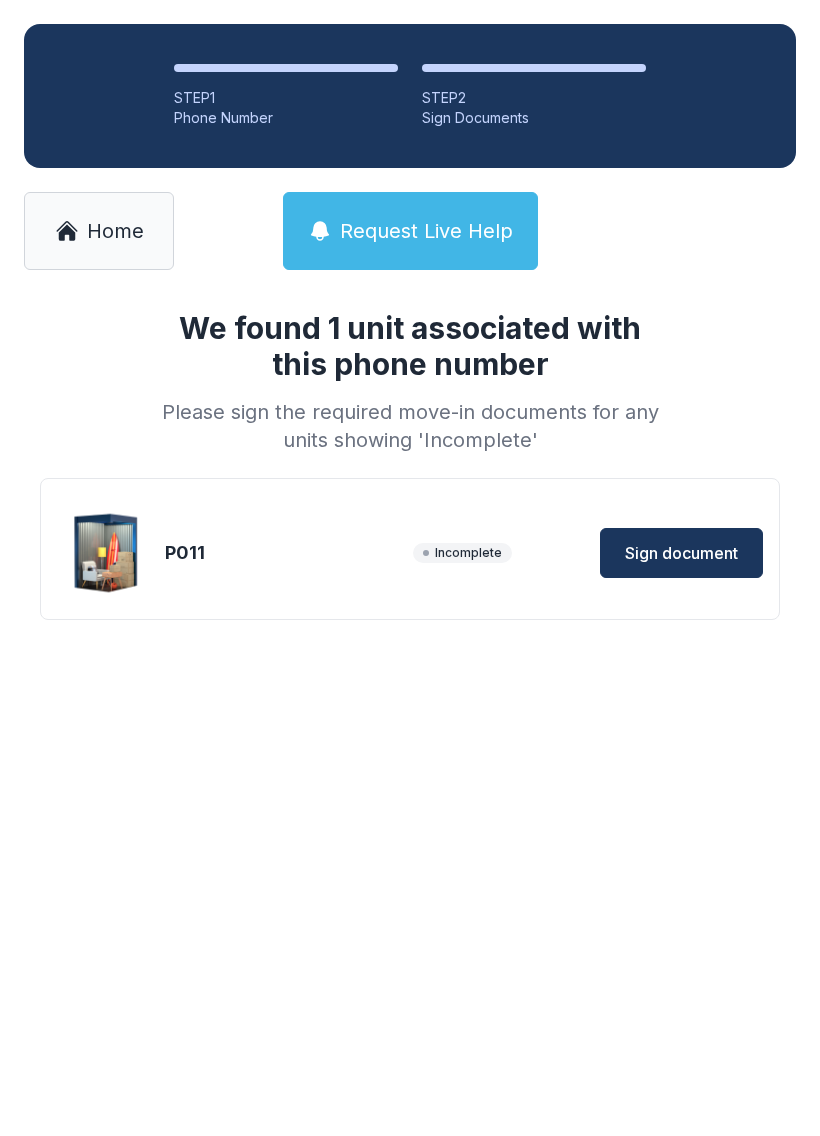 click on "Sign document" at bounding box center [681, 553] 